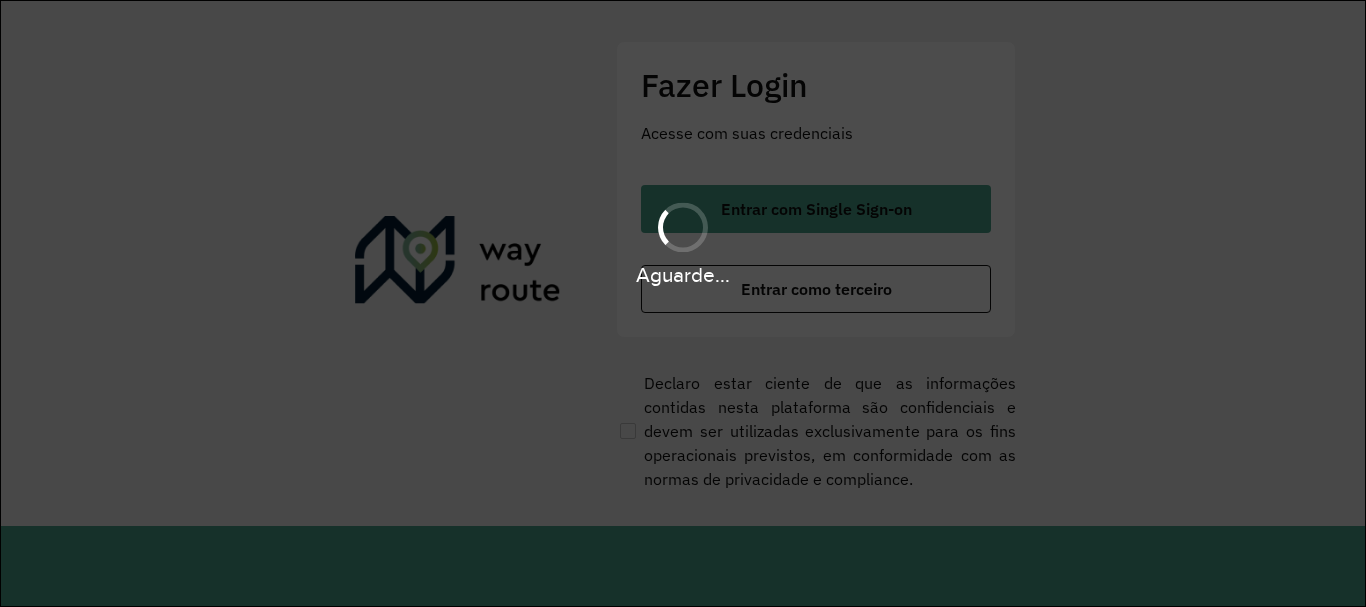 scroll, scrollTop: 0, scrollLeft: 0, axis: both 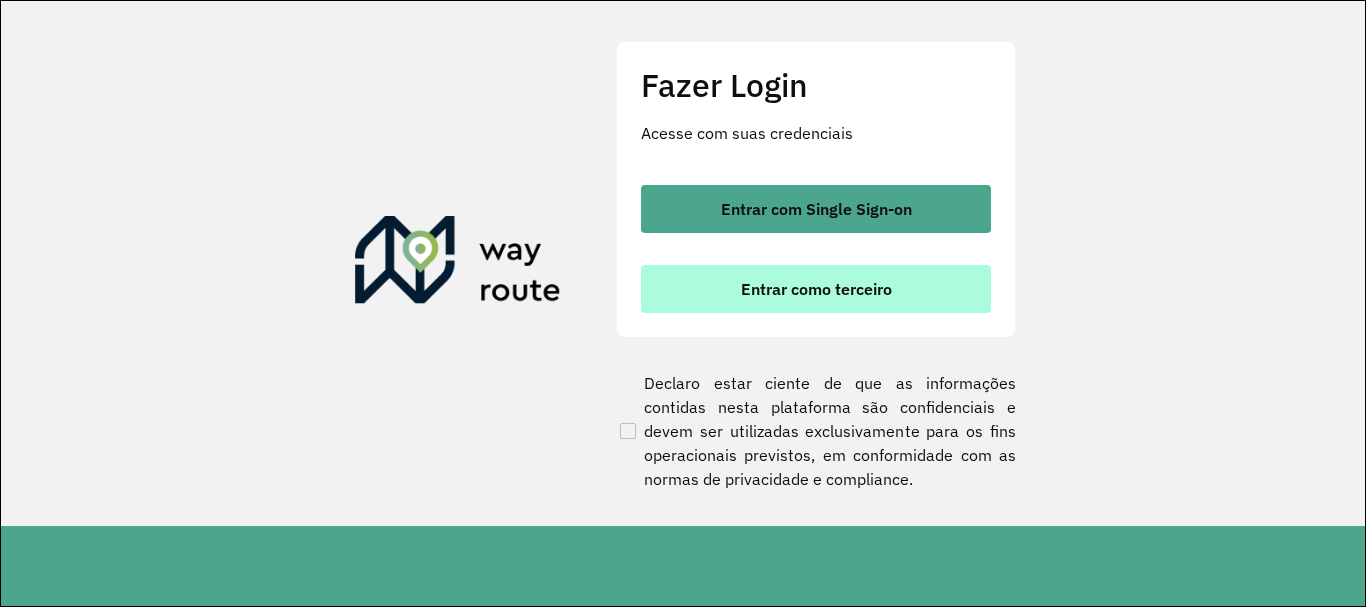 click on "Entrar como terceiro" at bounding box center [816, 289] 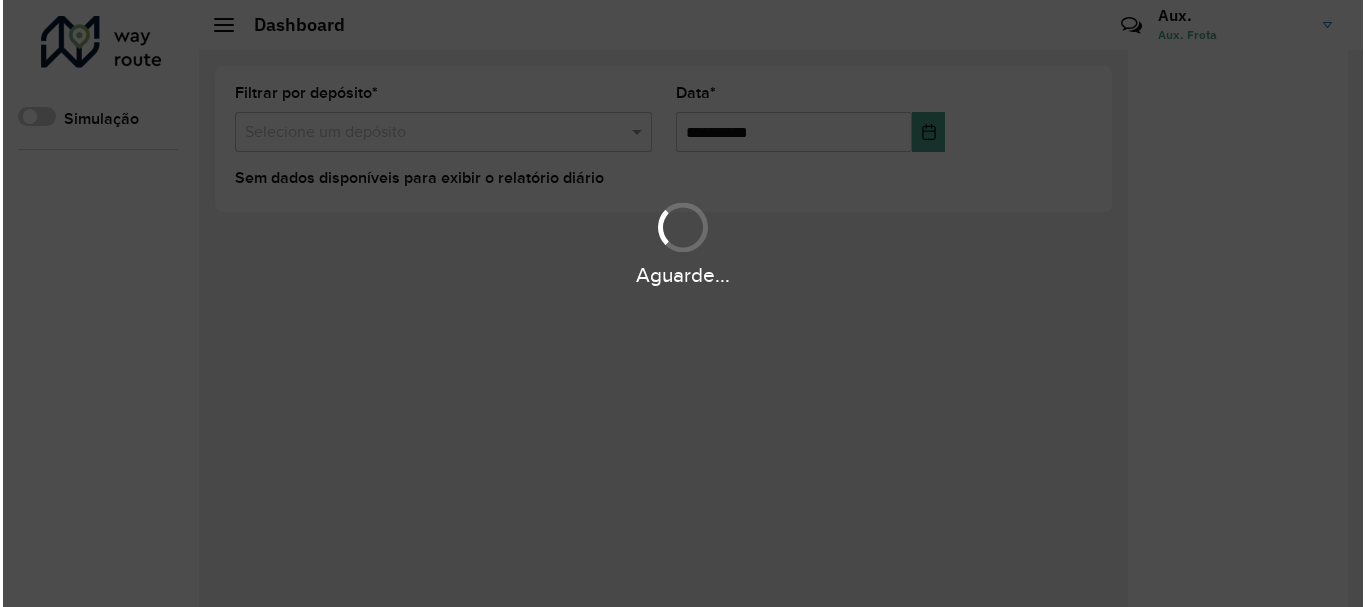 scroll, scrollTop: 0, scrollLeft: 0, axis: both 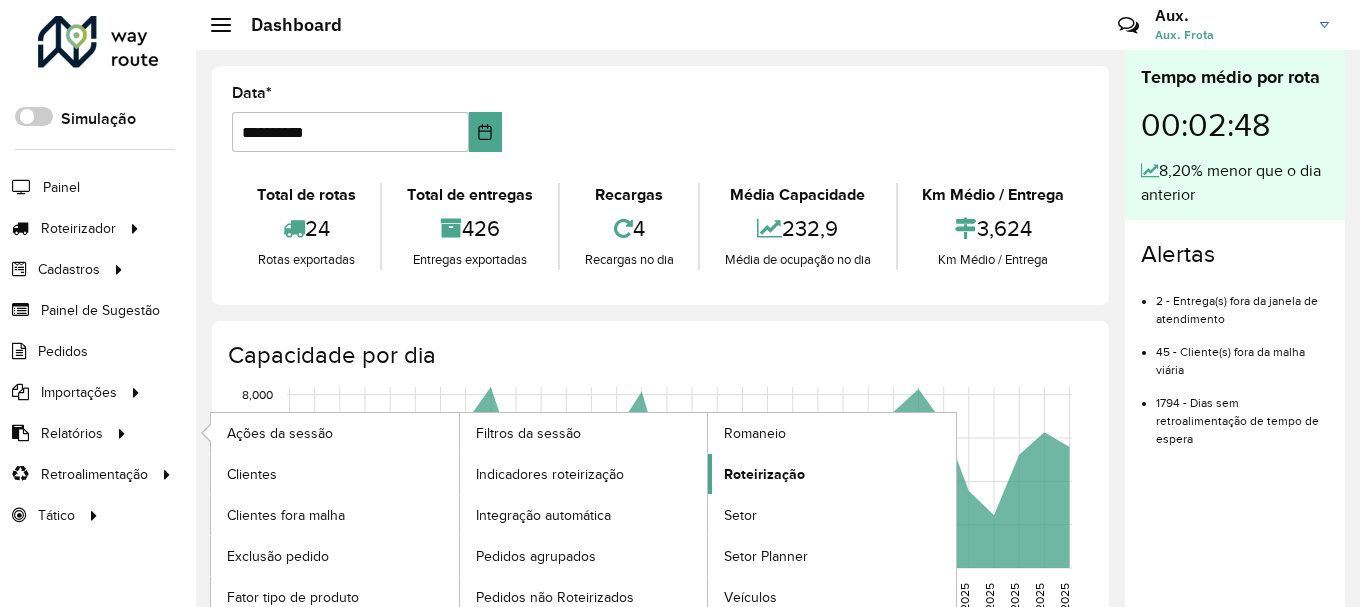 click on "Roteirização" 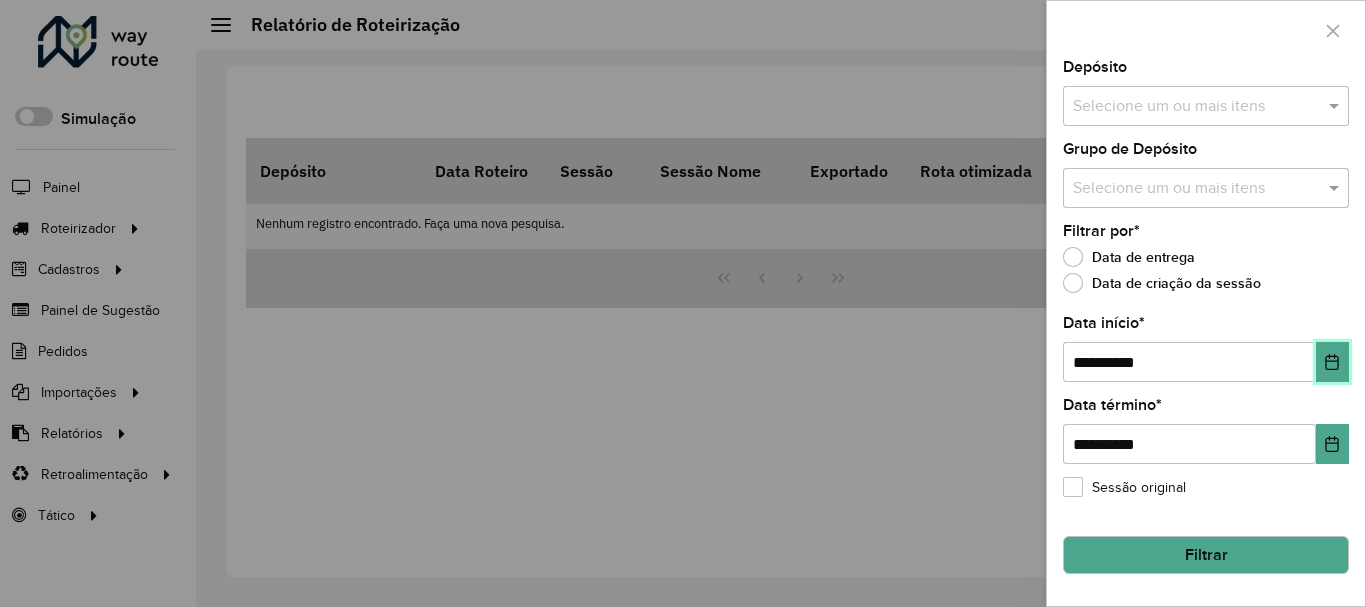 click 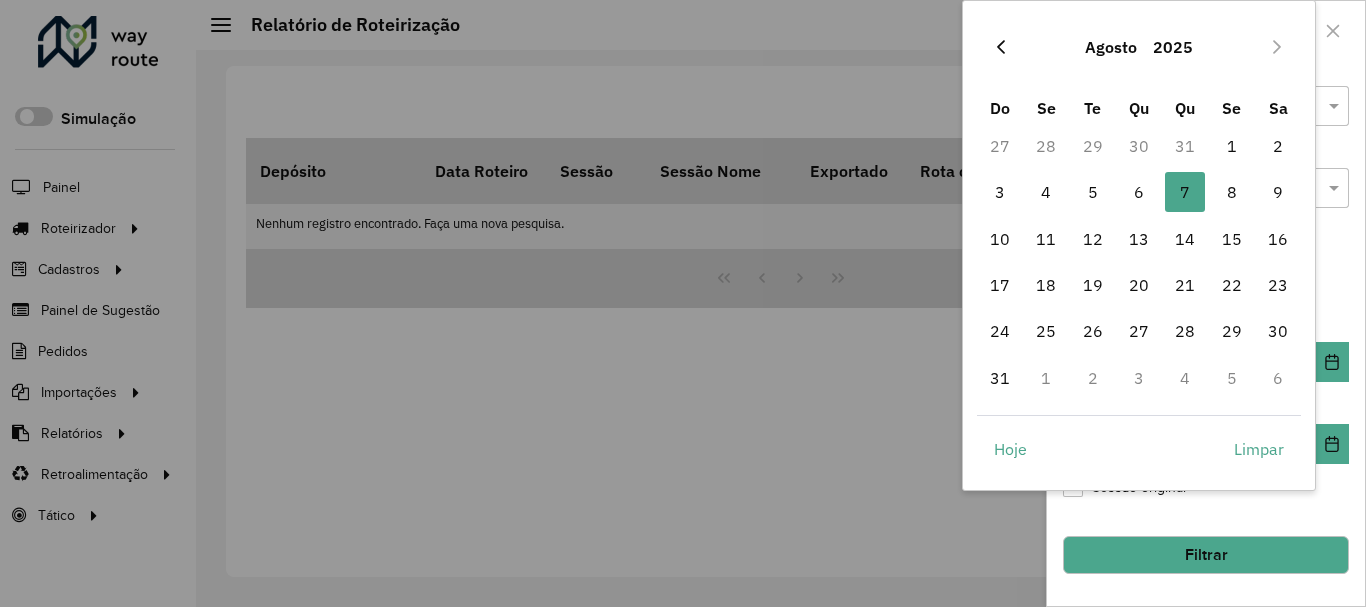 click at bounding box center (1001, 47) 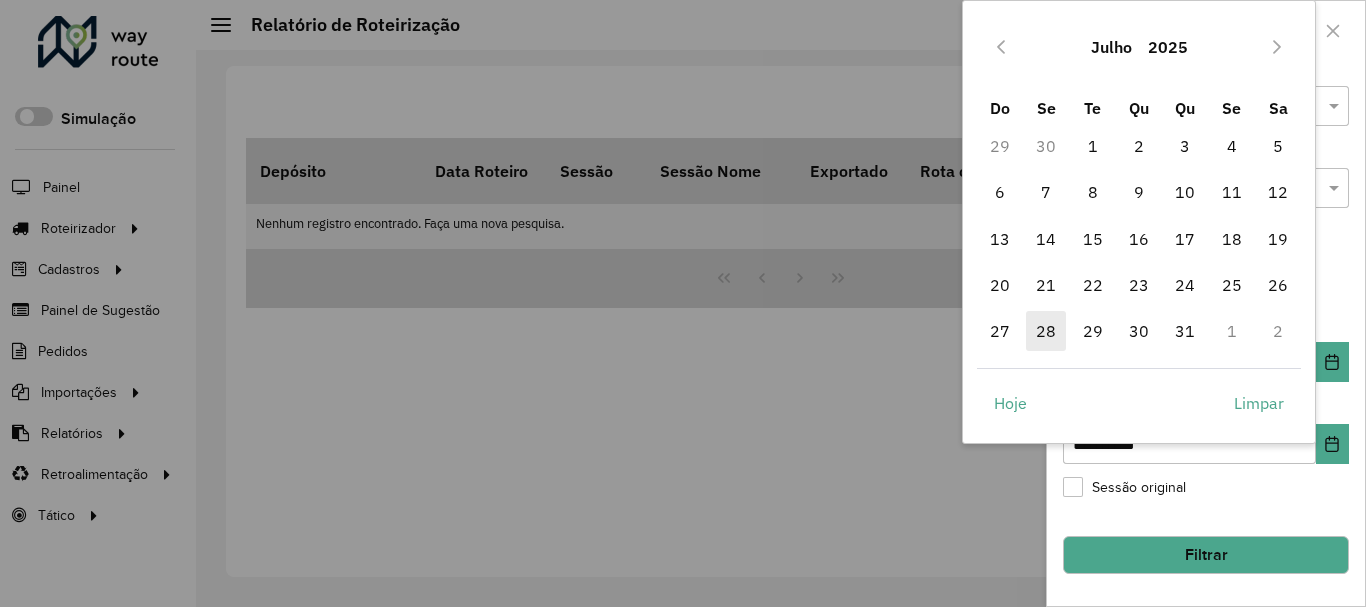 click on "28" at bounding box center [1046, 331] 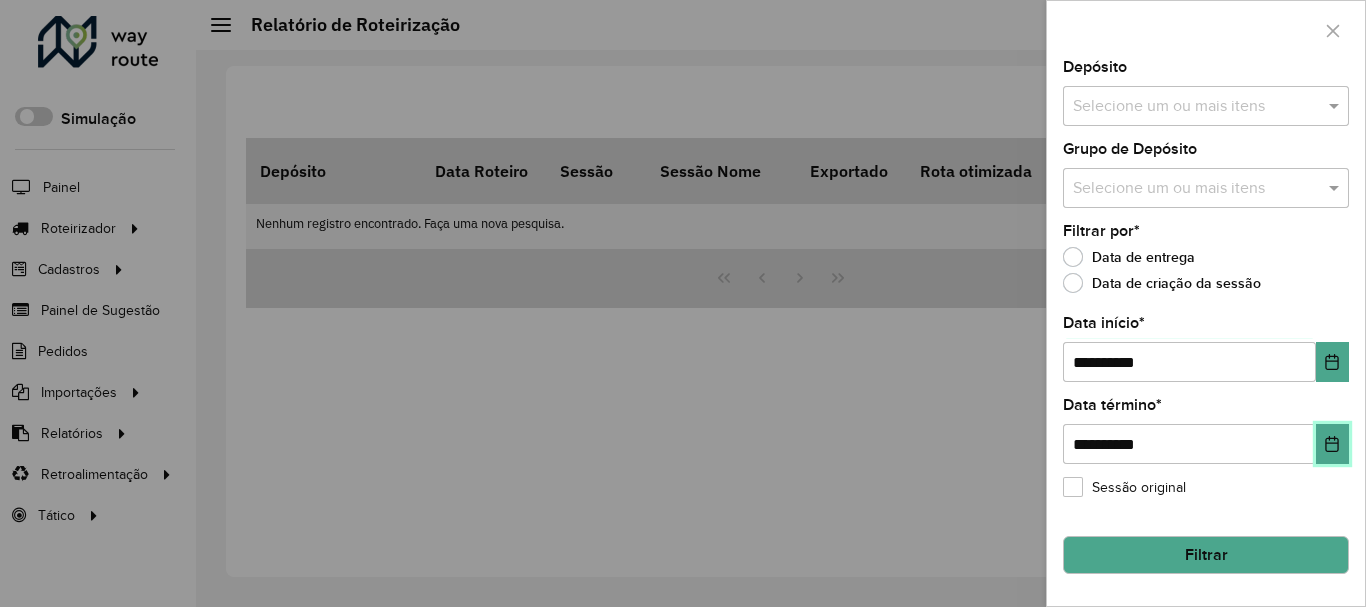 click 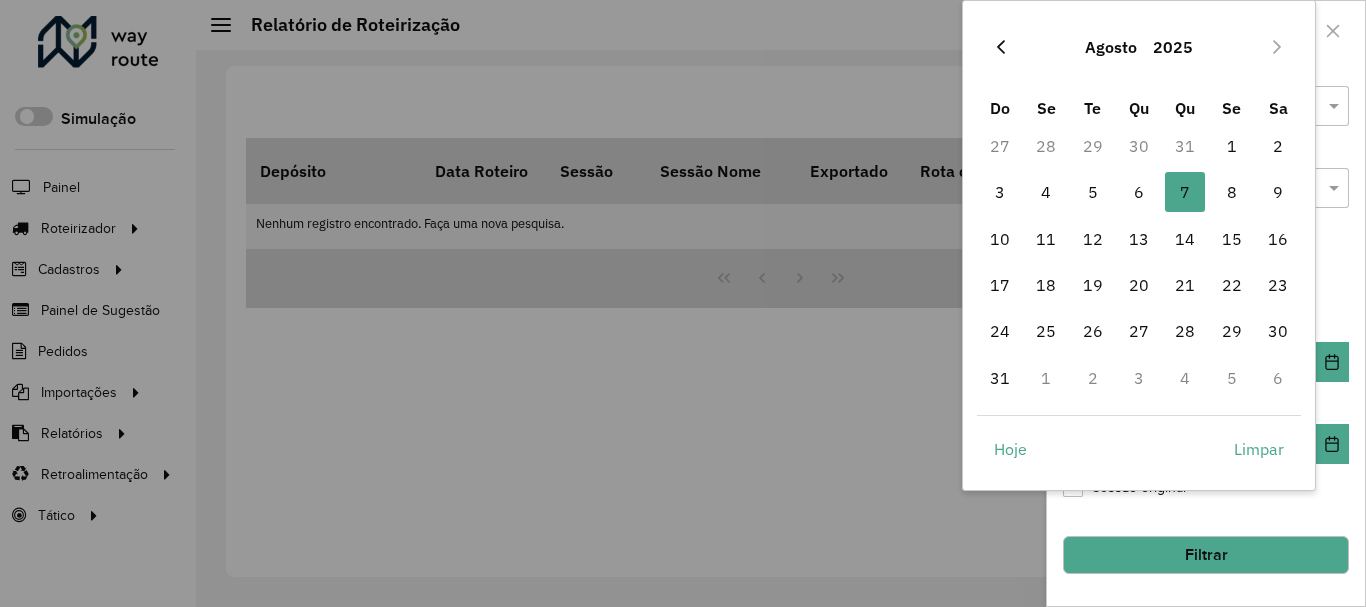 click 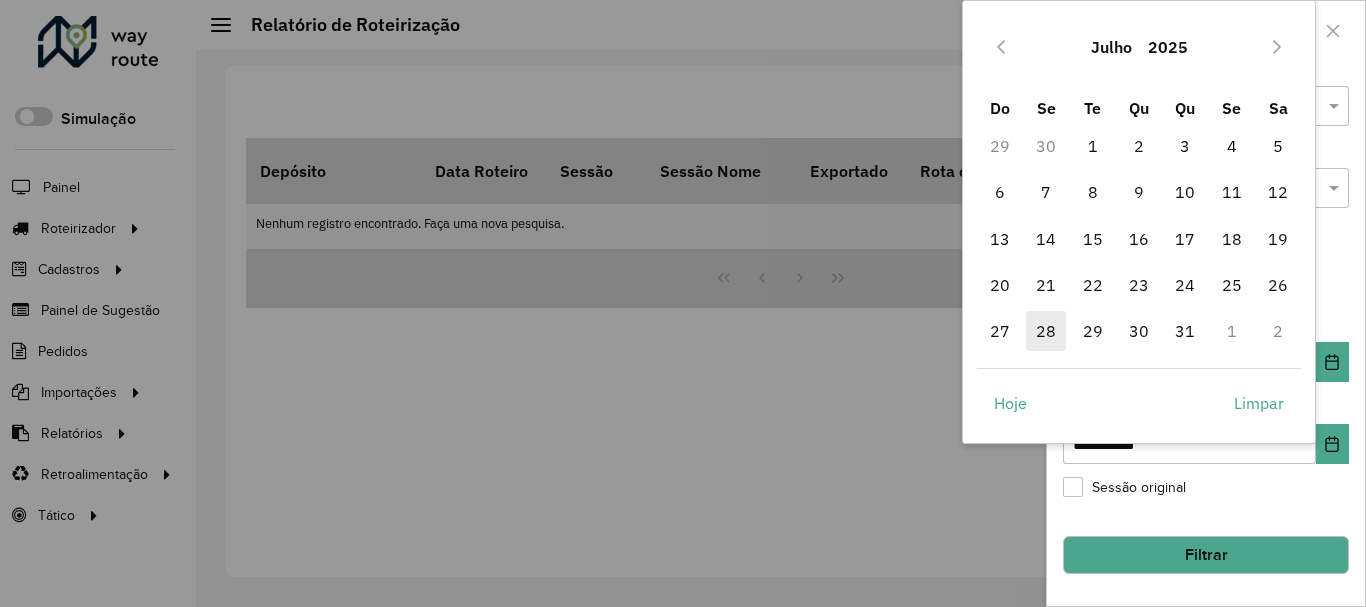 click on "28" at bounding box center [1046, 331] 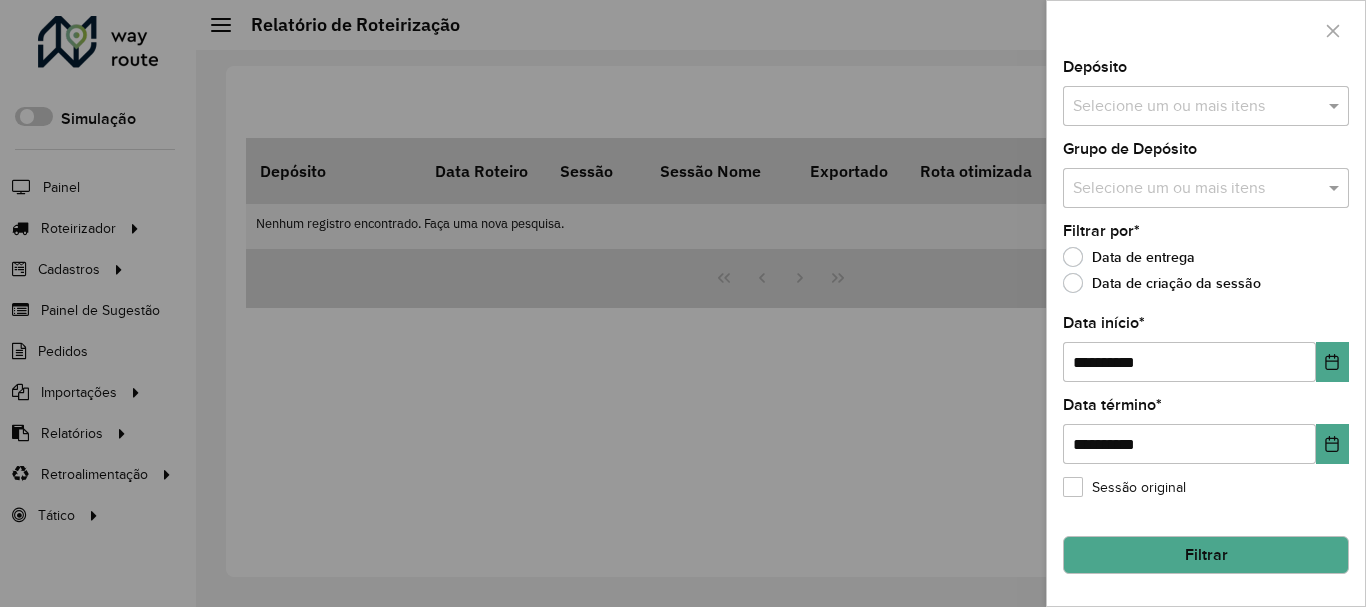 click at bounding box center (1196, 107) 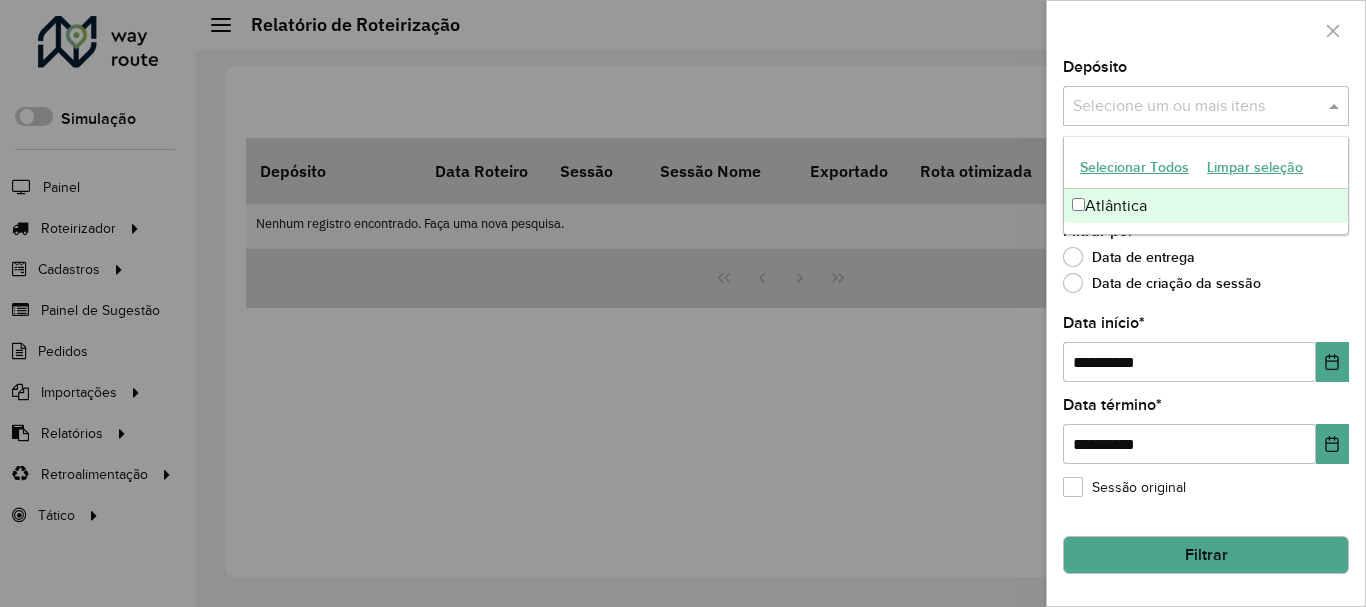 click on "[CITY]" at bounding box center [1206, 206] 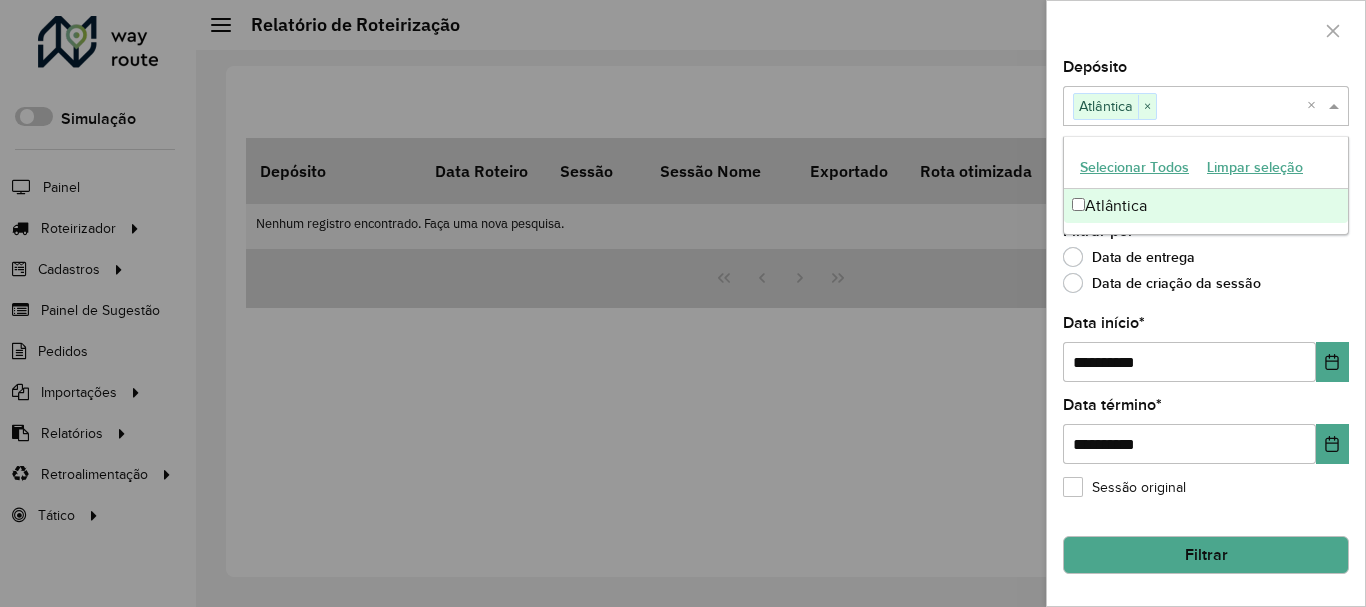 click 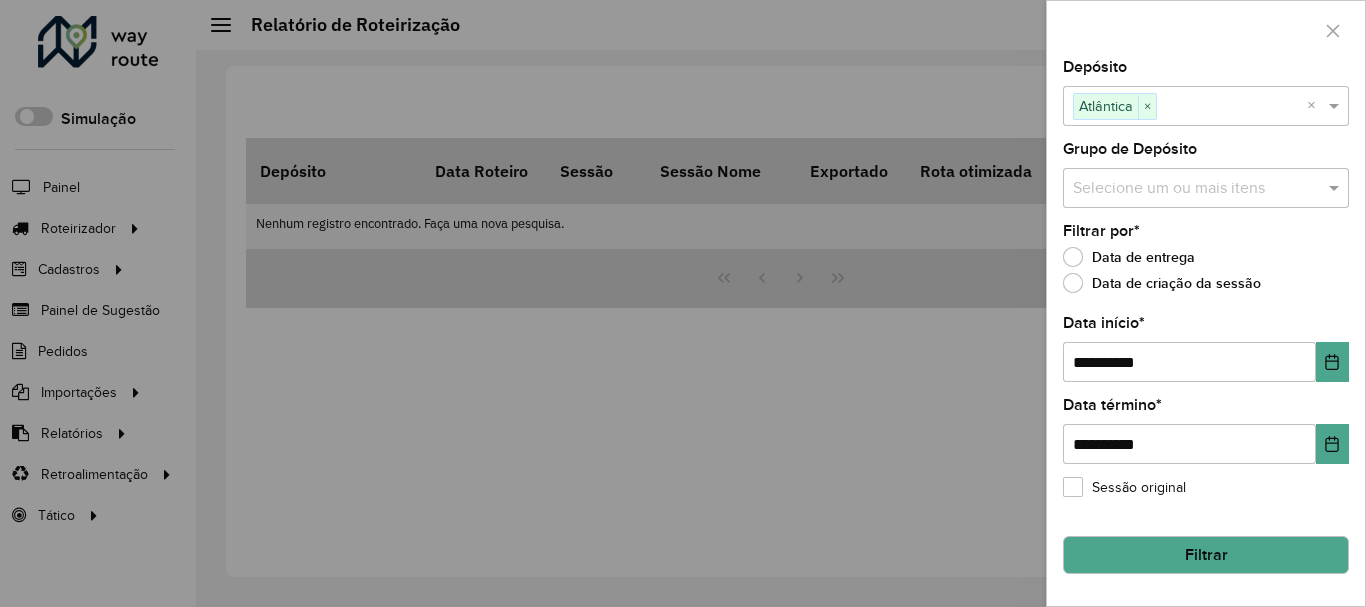 click on "Filtrar" 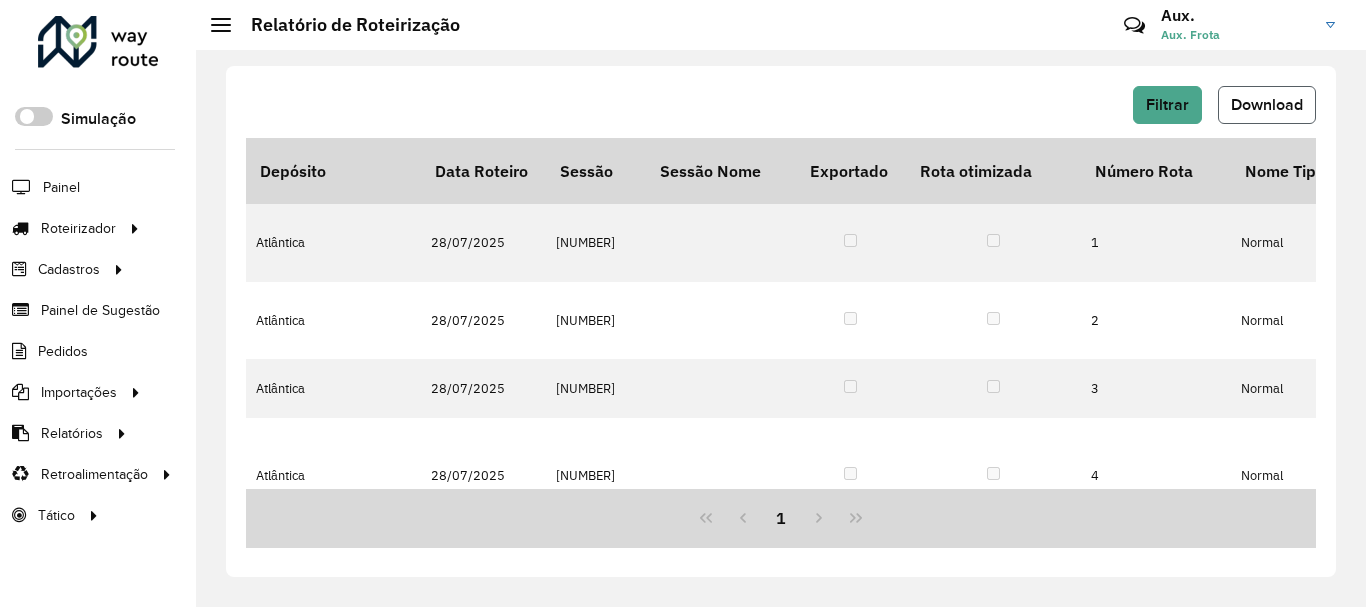 click on "Download" 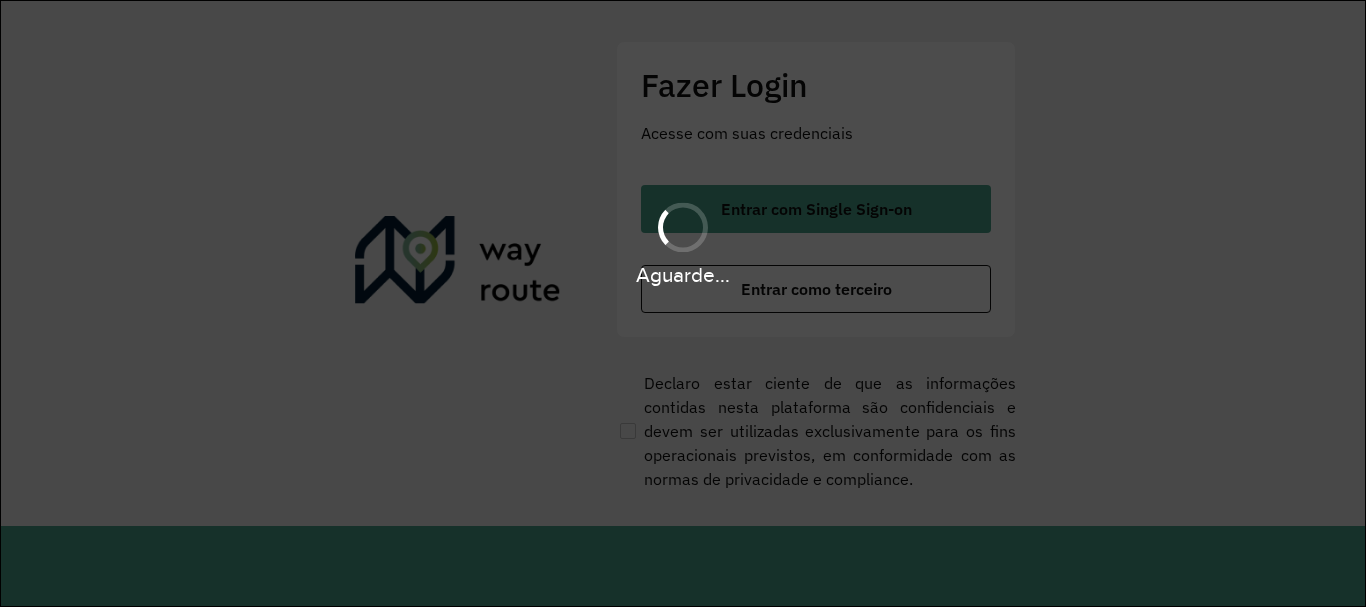 scroll, scrollTop: 0, scrollLeft: 0, axis: both 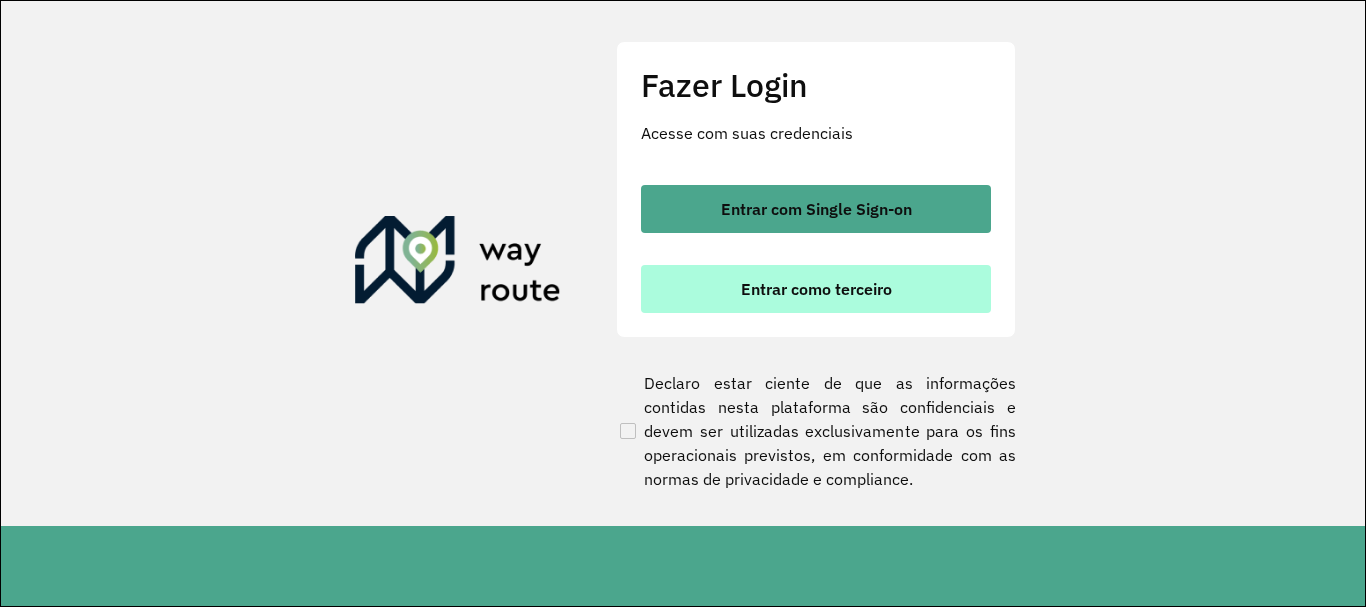 click on "Entrar como terceiro" at bounding box center [816, 289] 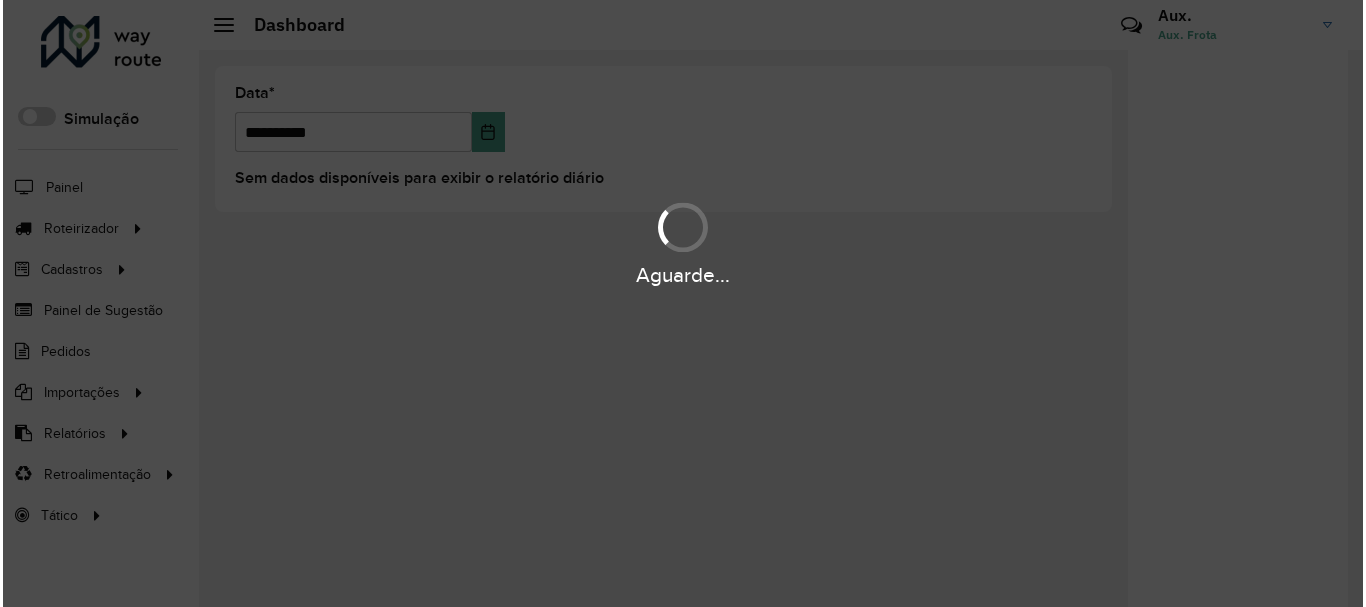 scroll, scrollTop: 0, scrollLeft: 0, axis: both 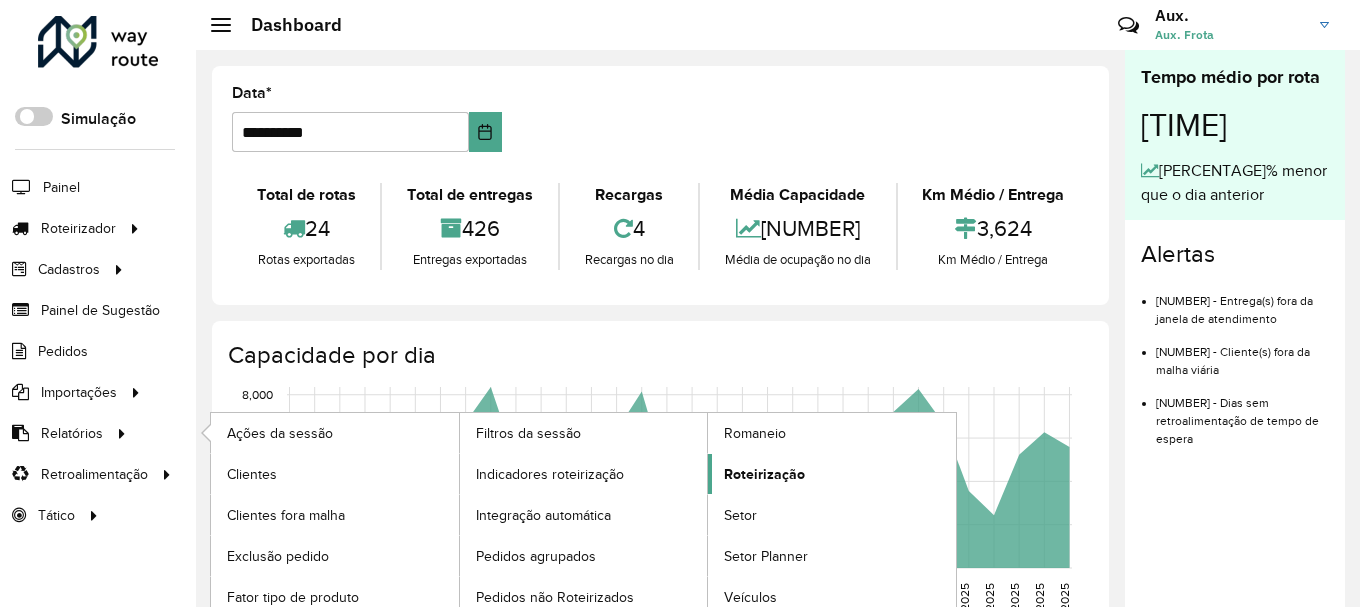 click on "Roteirização" 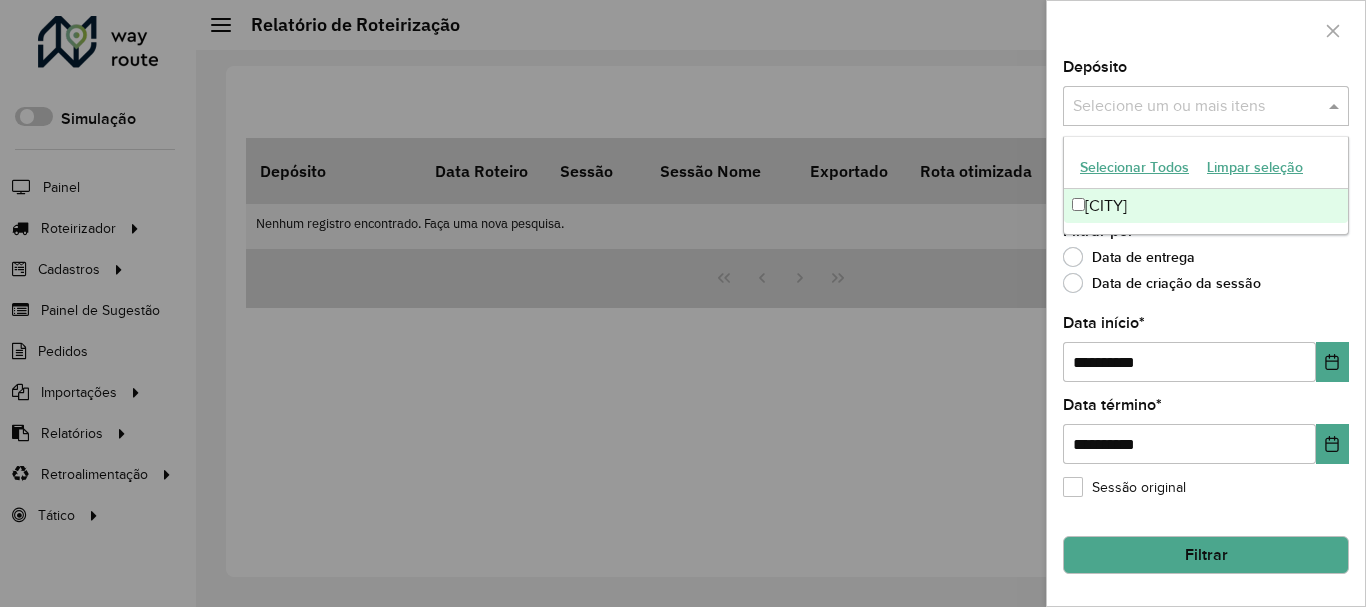click at bounding box center [1196, 107] 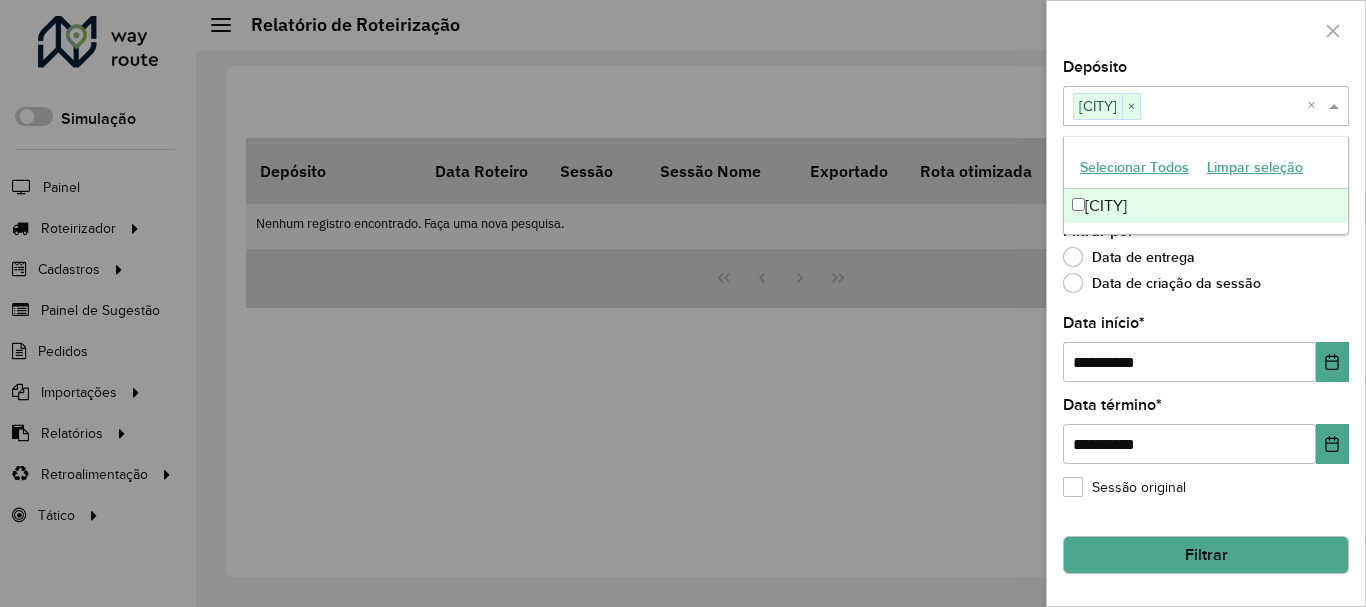 click on "[CITY]" at bounding box center [1206, 206] 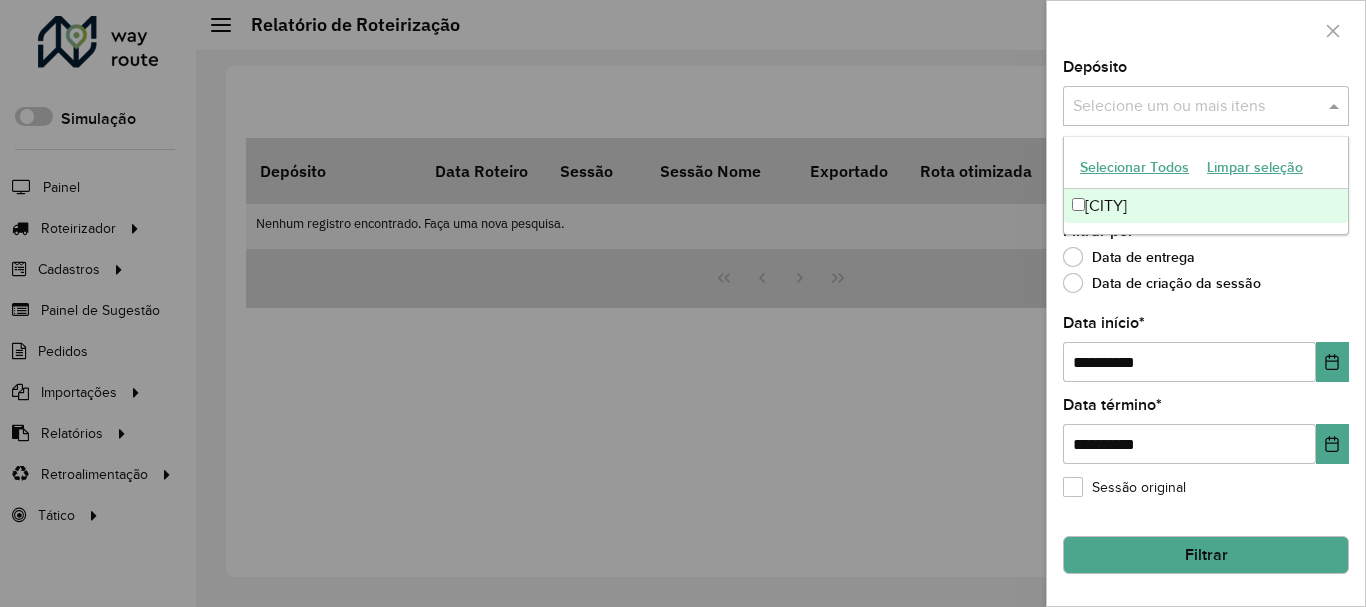 click on "[CITY]" at bounding box center (1206, 206) 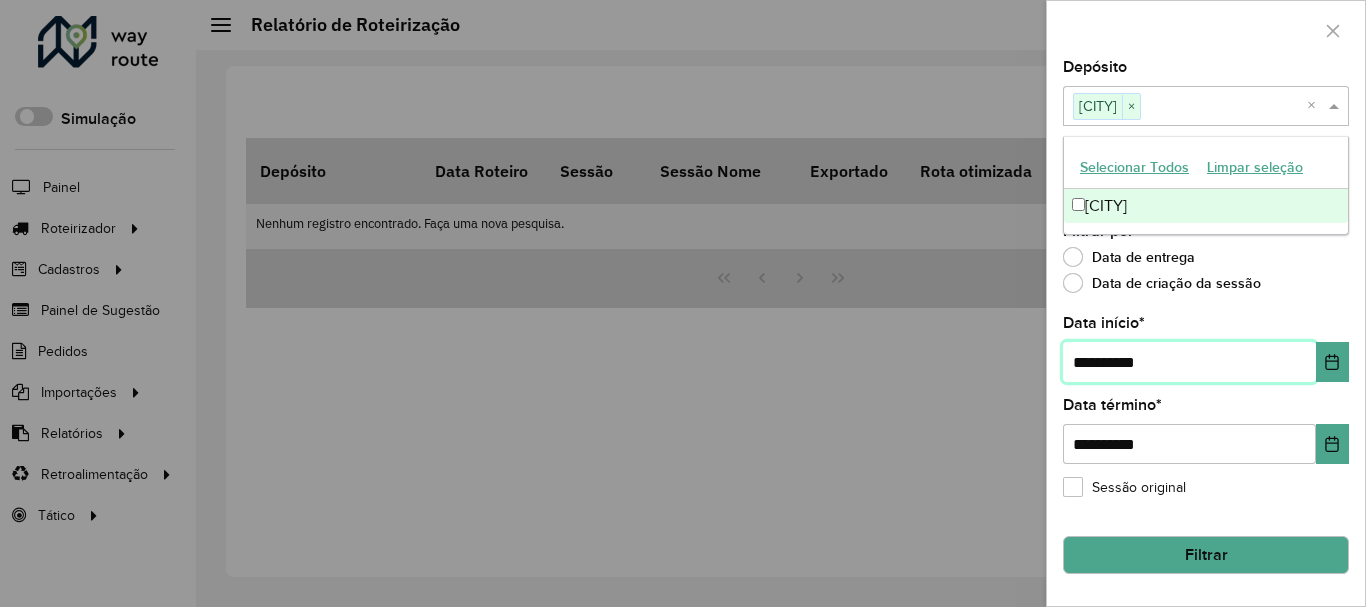 click on "**********" at bounding box center [1189, 362] 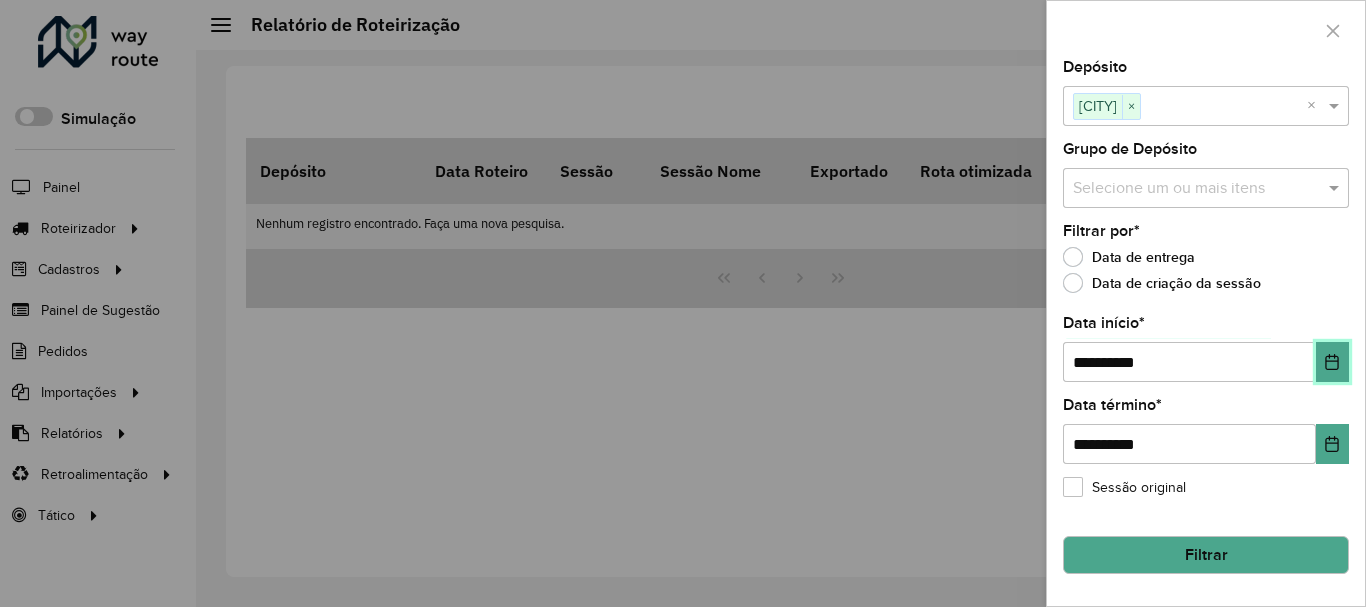 click 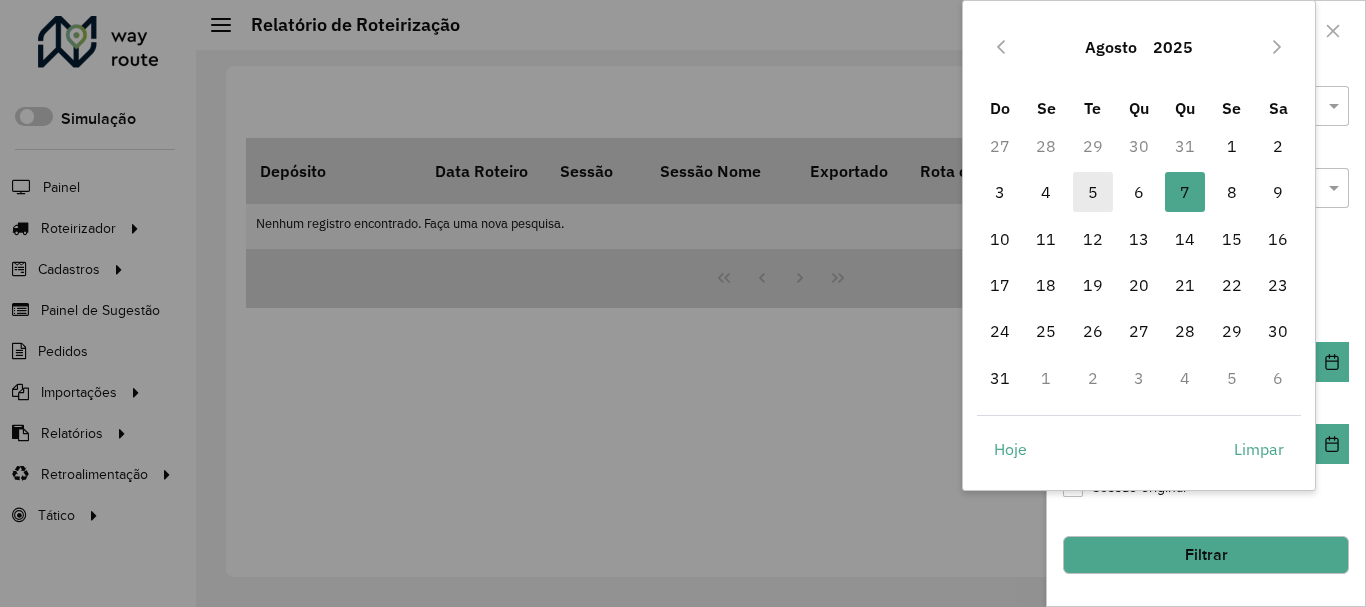 click on "5" at bounding box center [1093, 192] 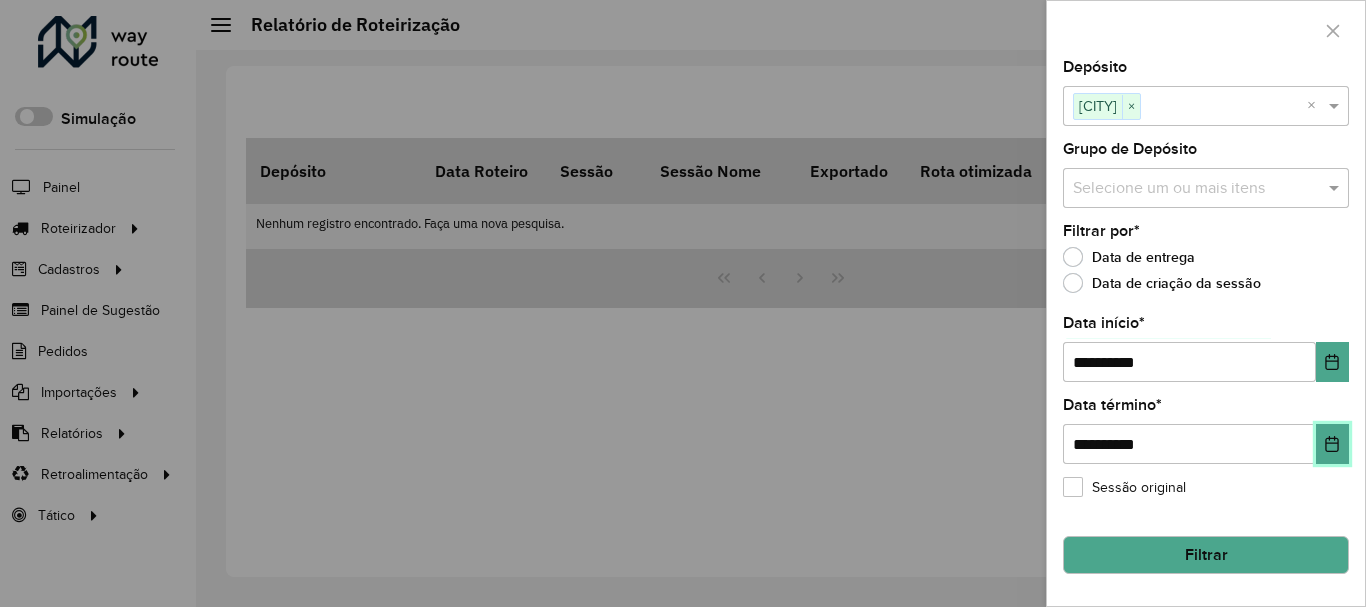 click 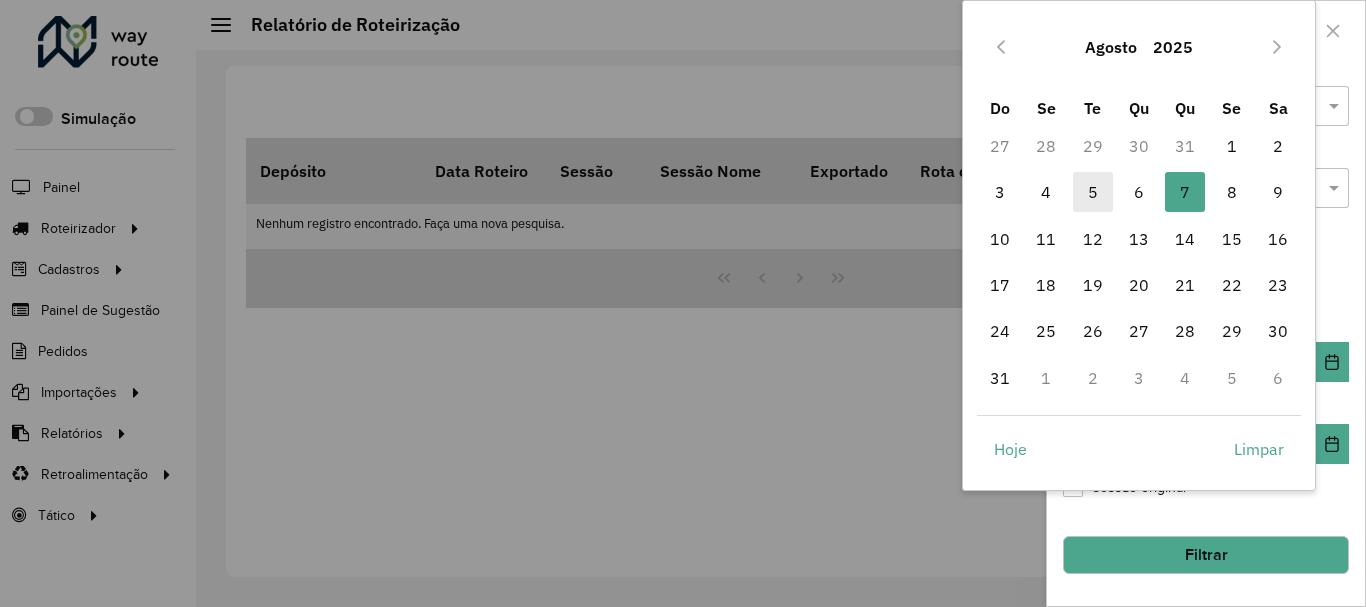 click on "5" at bounding box center (1093, 192) 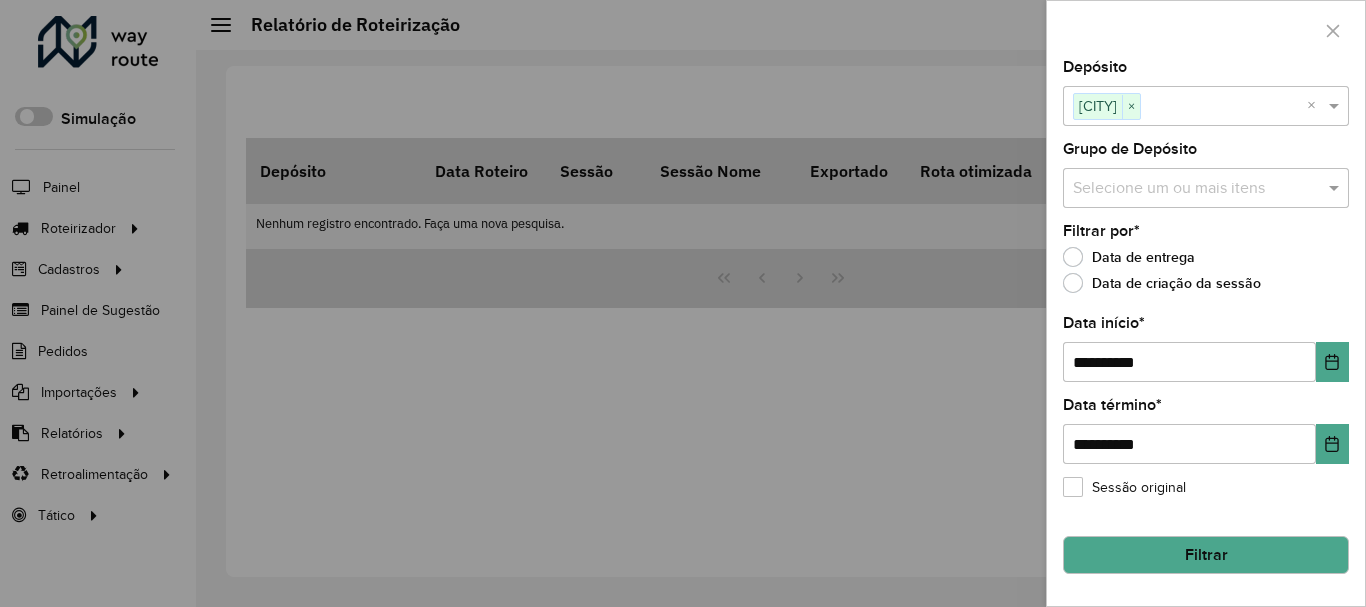 click on "Filtrar" 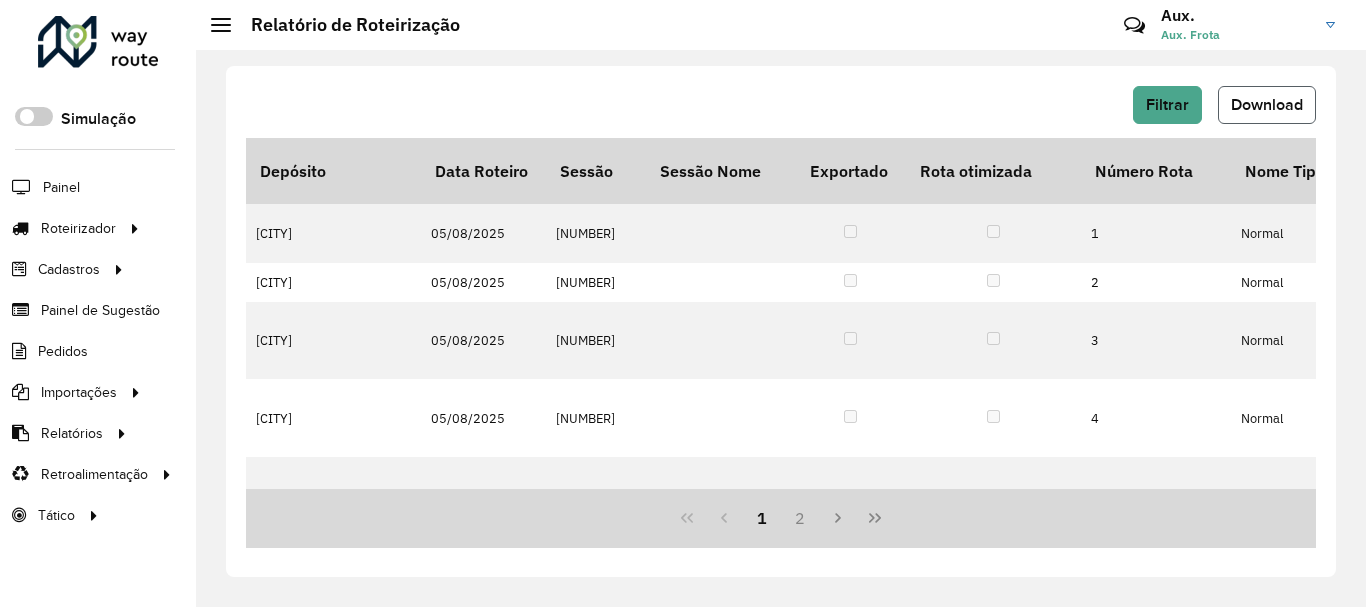 click on "Download" 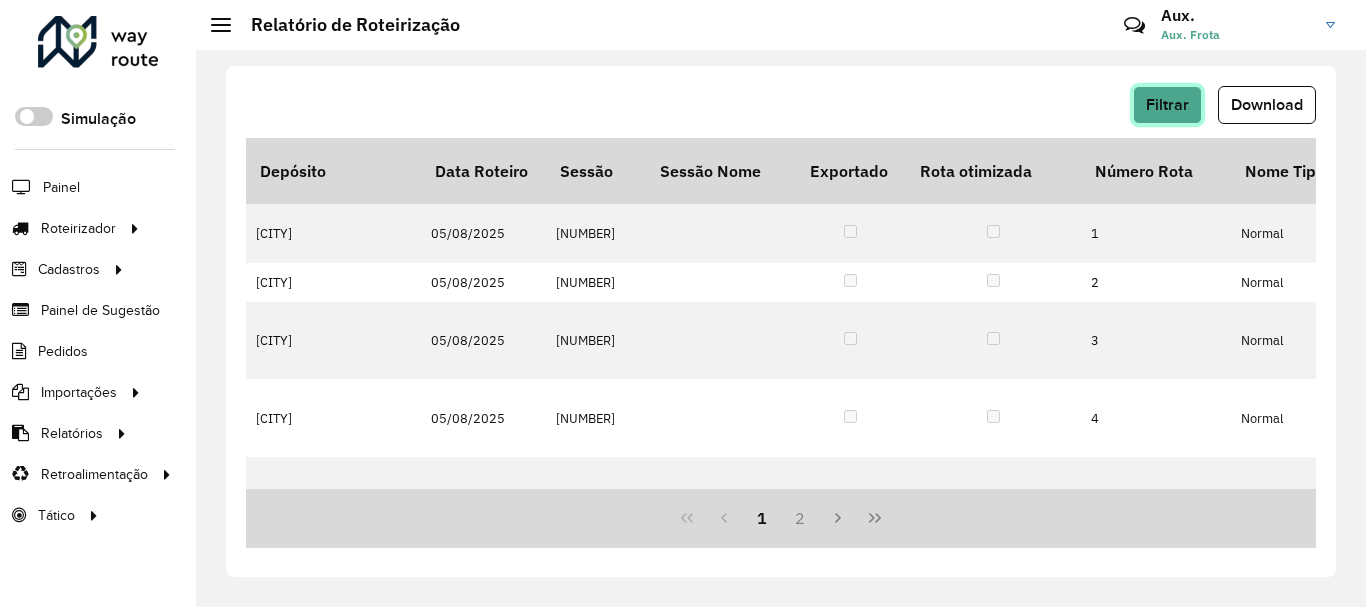 click on "Filtrar" 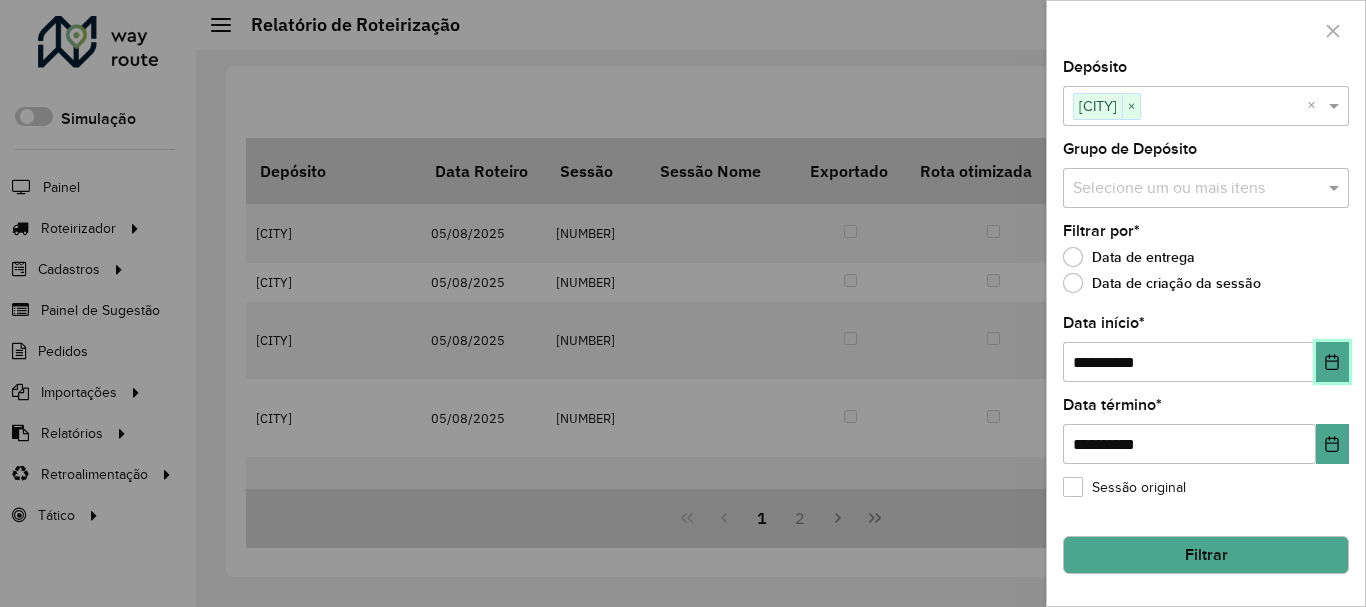 click 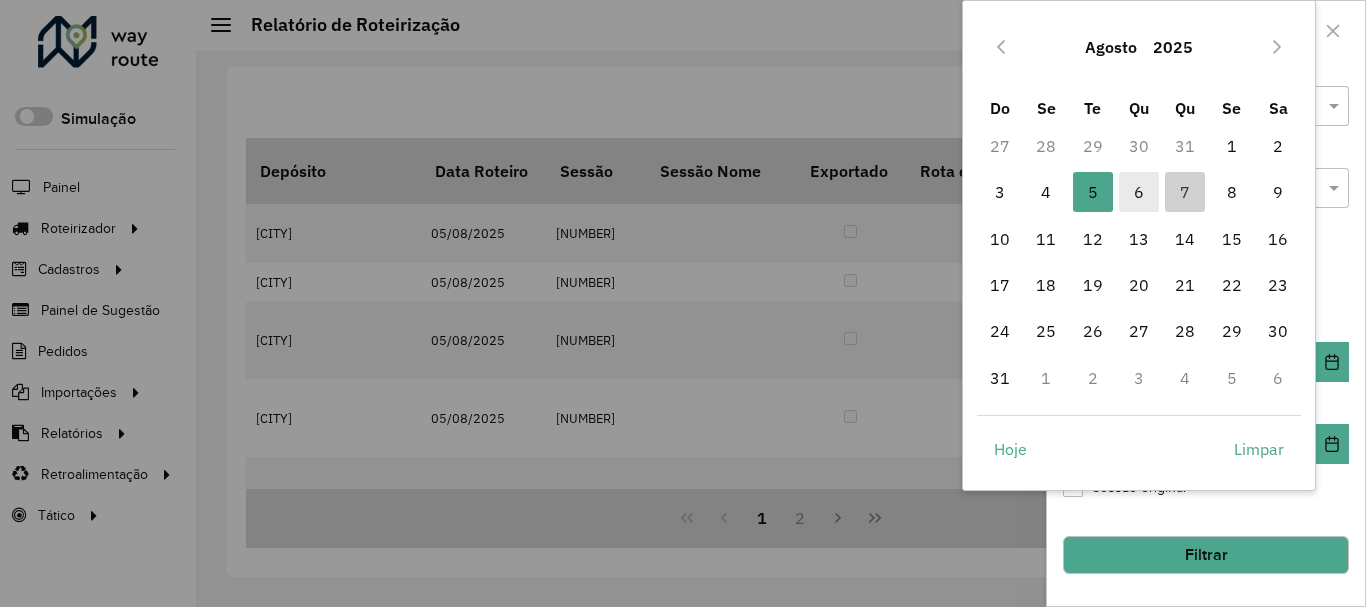 click on "6" at bounding box center (1139, 192) 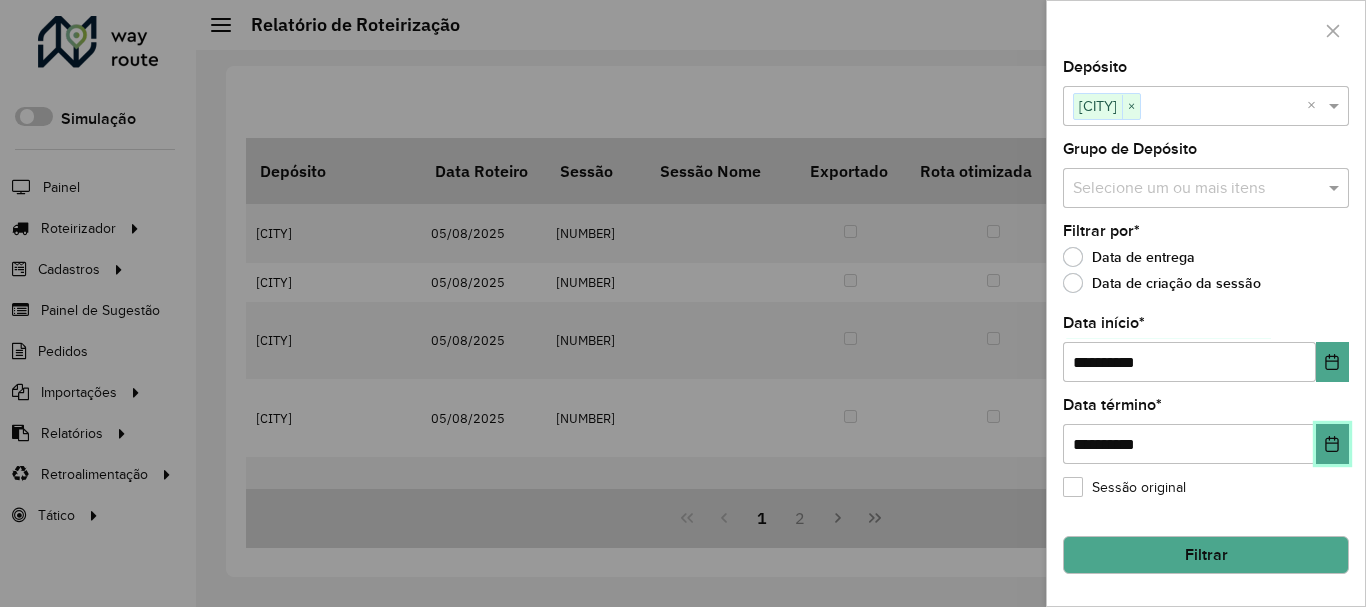 click at bounding box center (1332, 444) 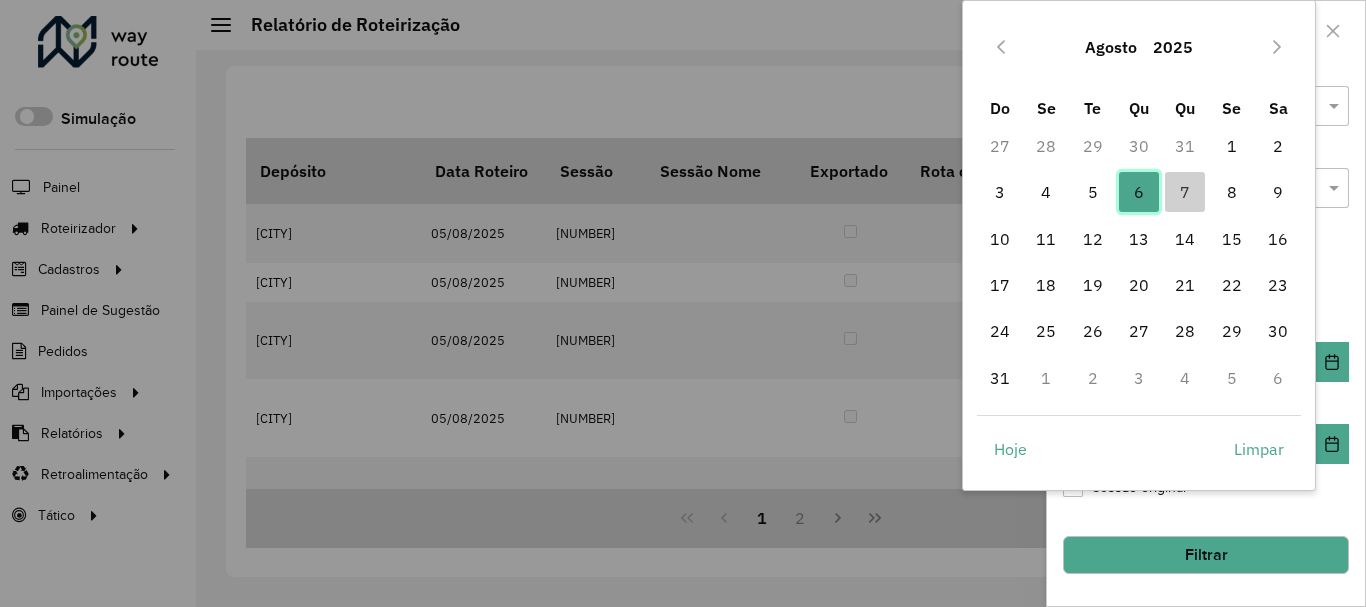 click on "6" at bounding box center [1139, 192] 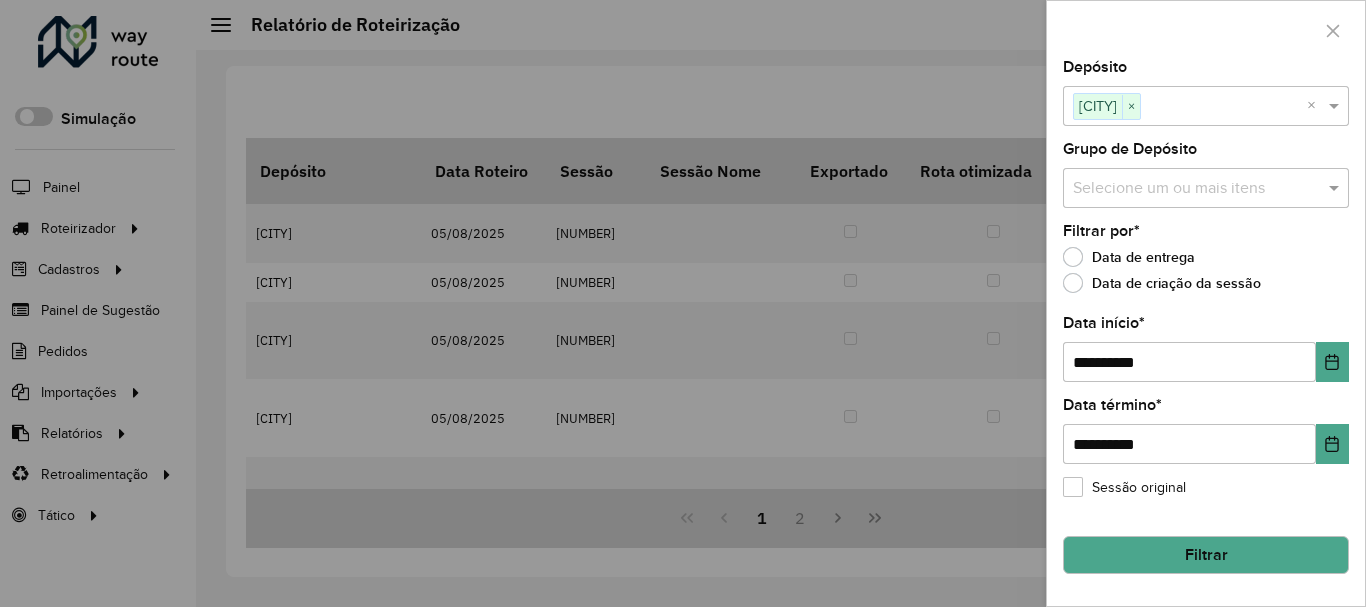 click on "Filtrar" 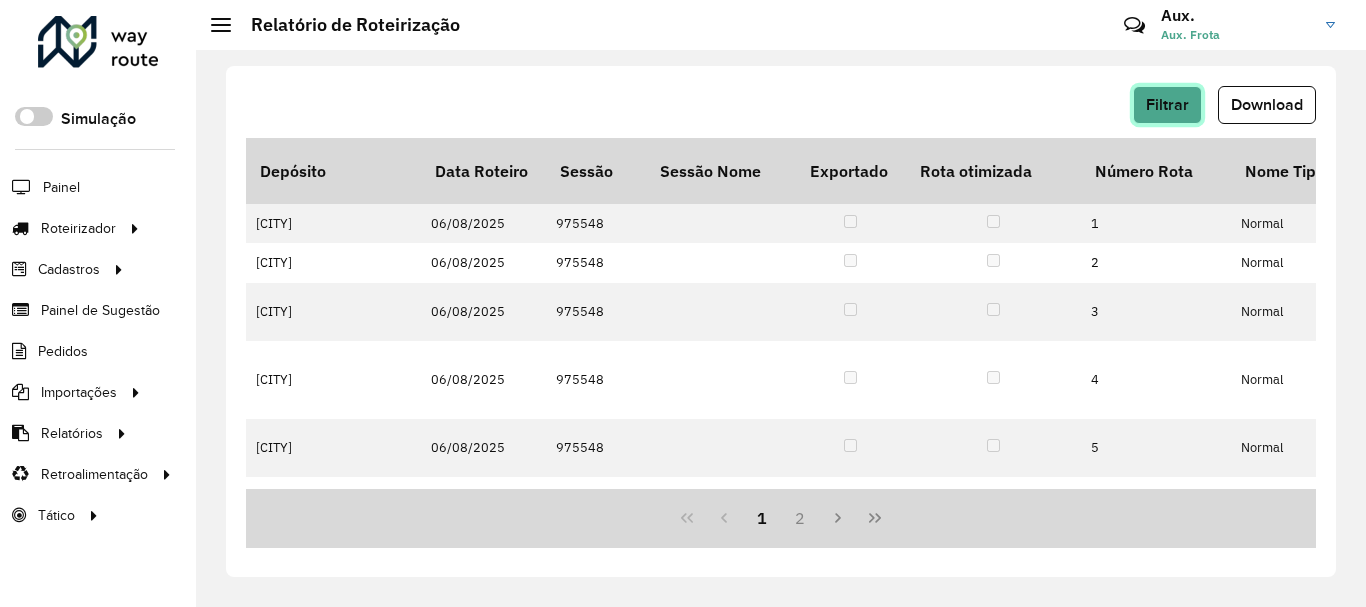 click on "Filtrar" 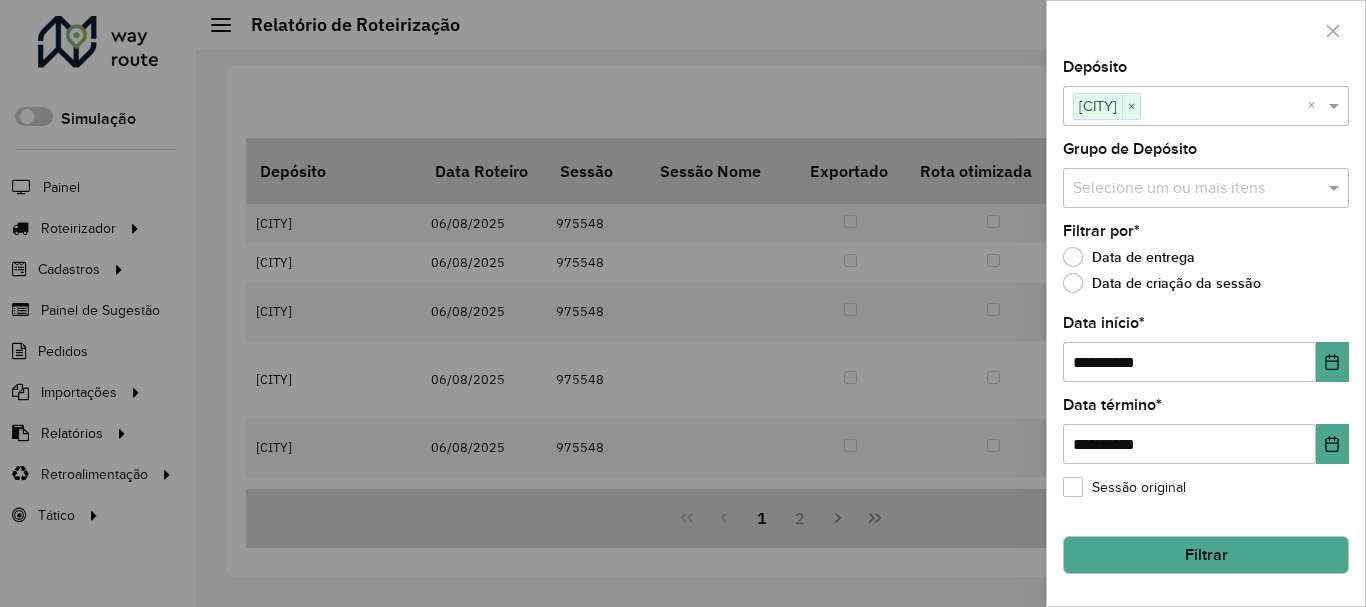 click on "Filtrar" 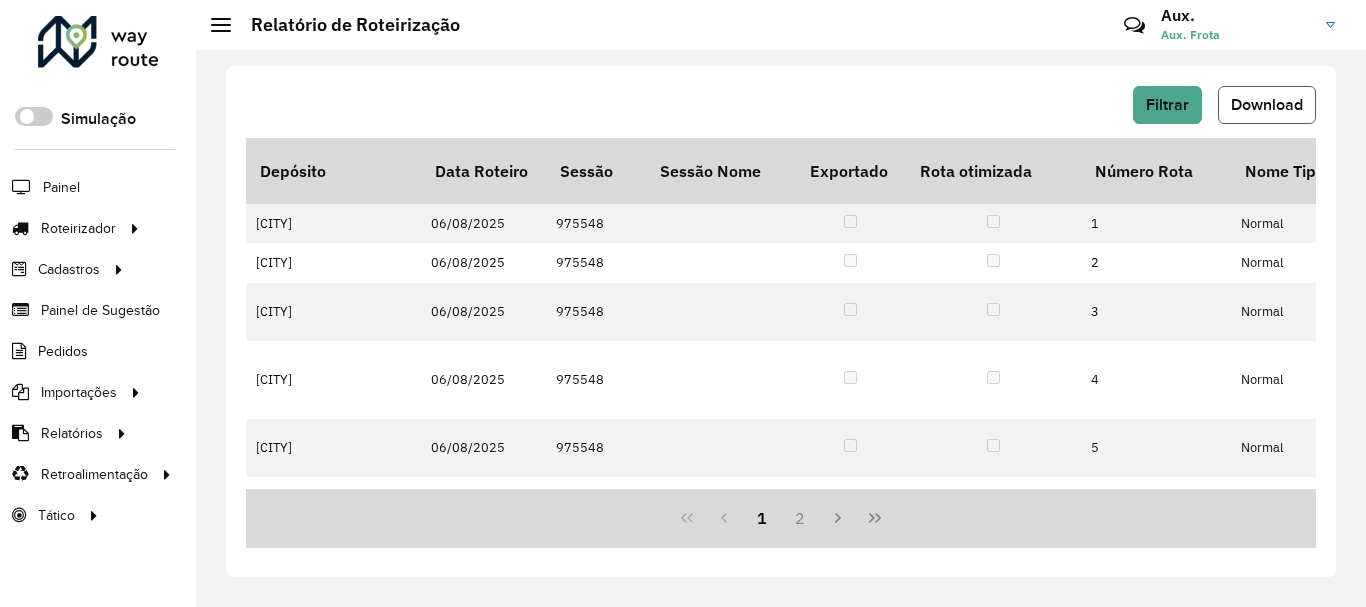 click on "Download" 